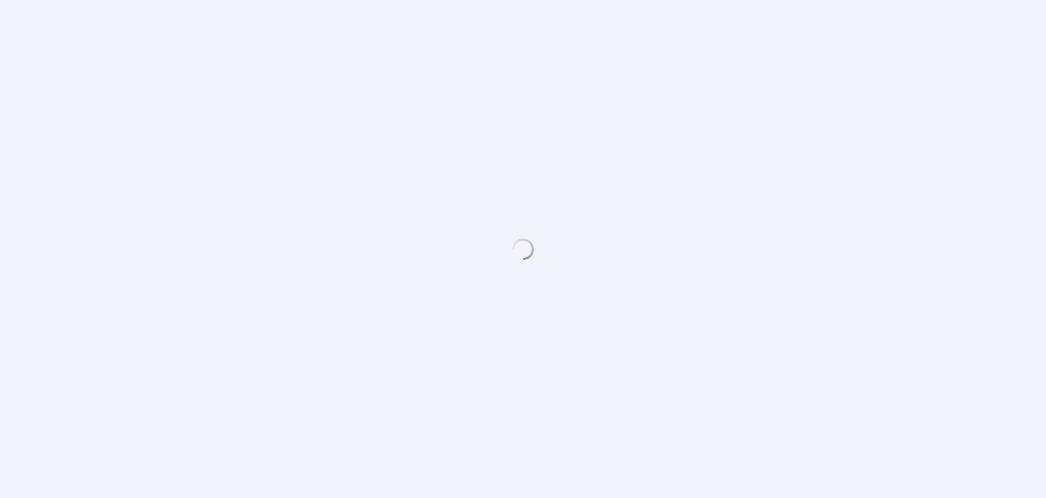 scroll, scrollTop: 0, scrollLeft: 0, axis: both 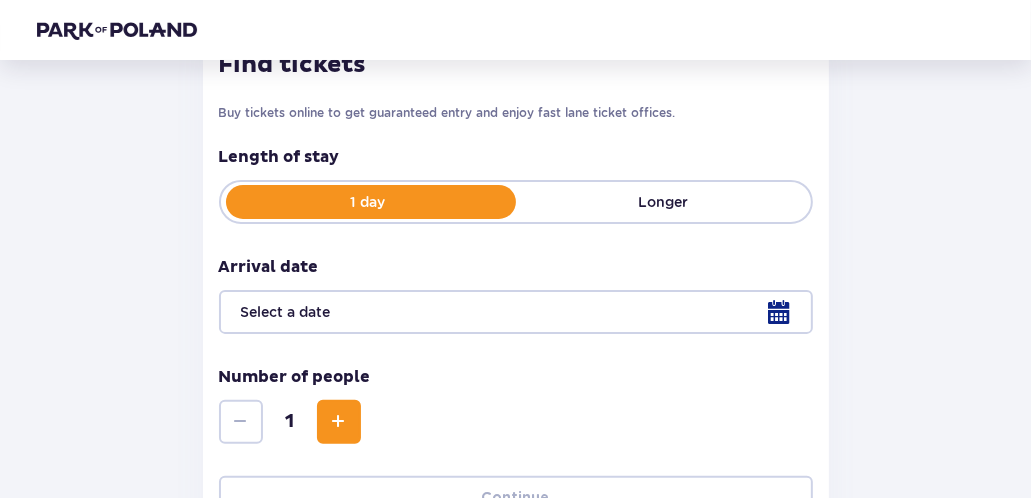 click at bounding box center (516, 312) 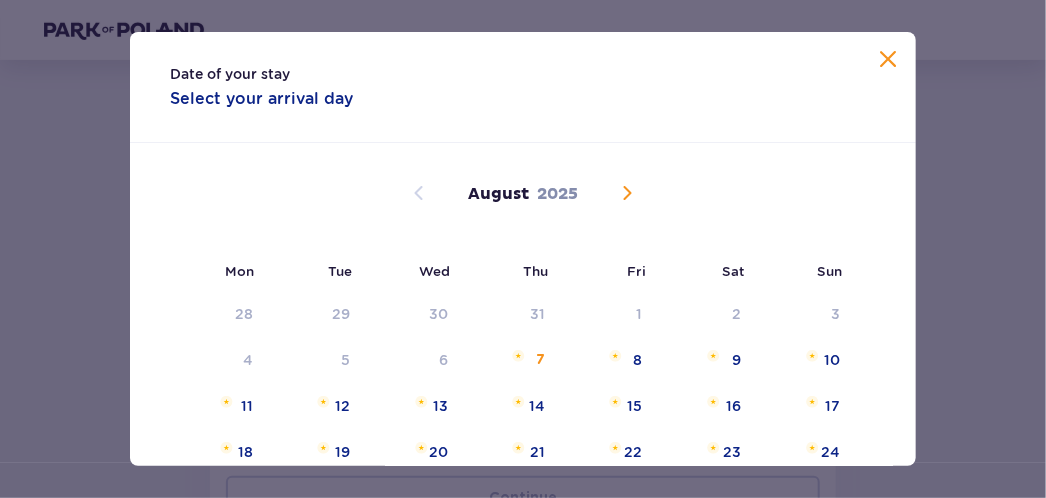 click at bounding box center [627, 193] 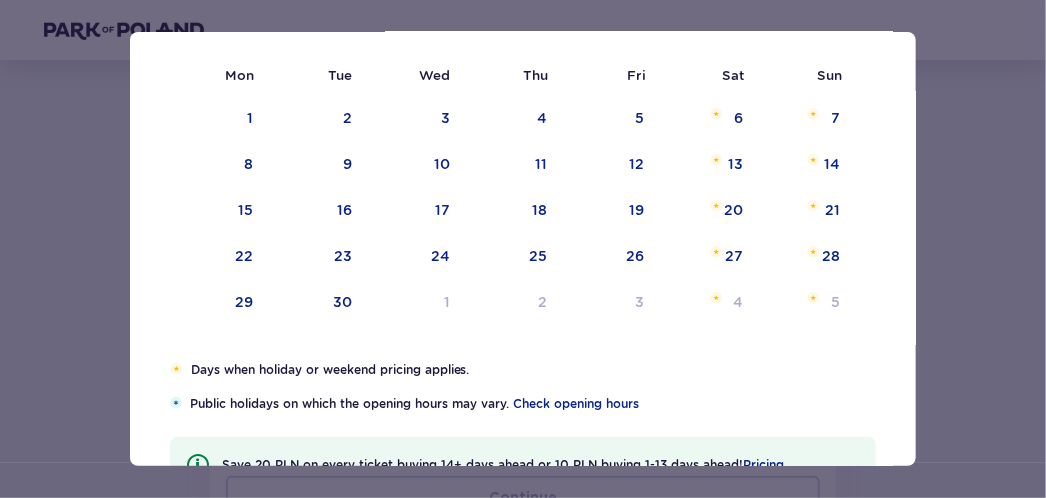 scroll, scrollTop: 200, scrollLeft: 0, axis: vertical 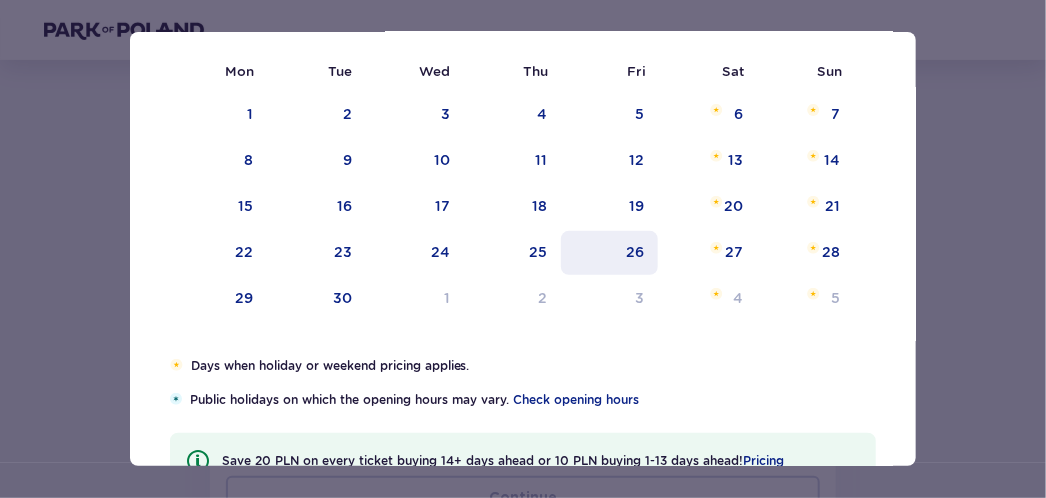 click on "26" at bounding box center [635, 252] 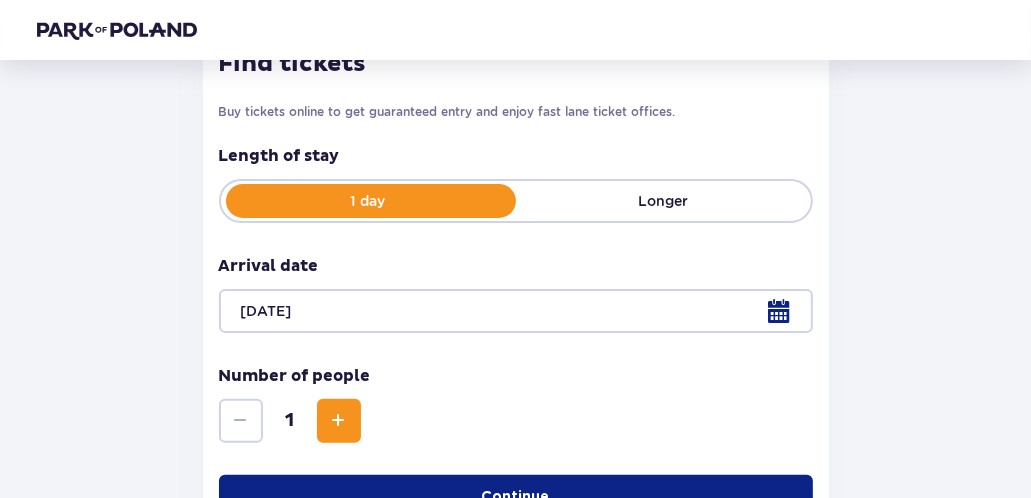 scroll, scrollTop: 302, scrollLeft: 0, axis: vertical 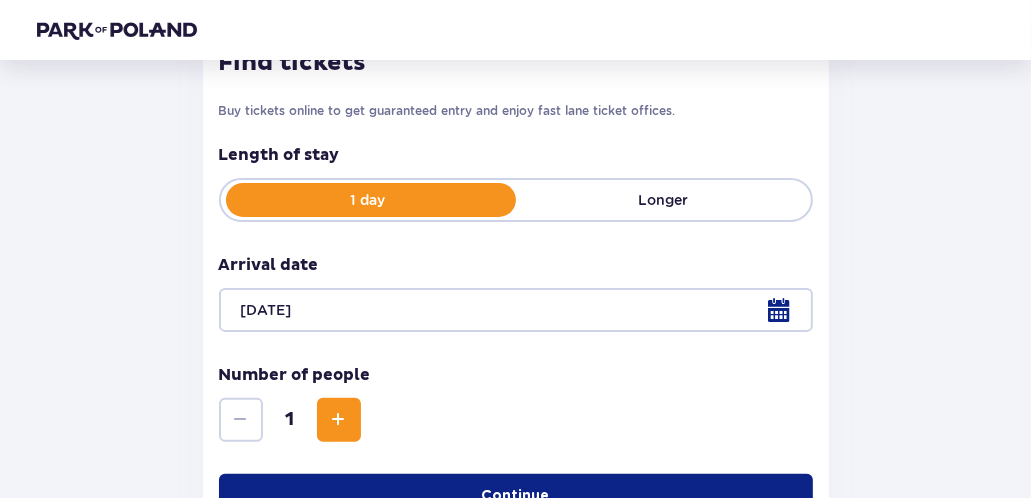click at bounding box center [339, 420] 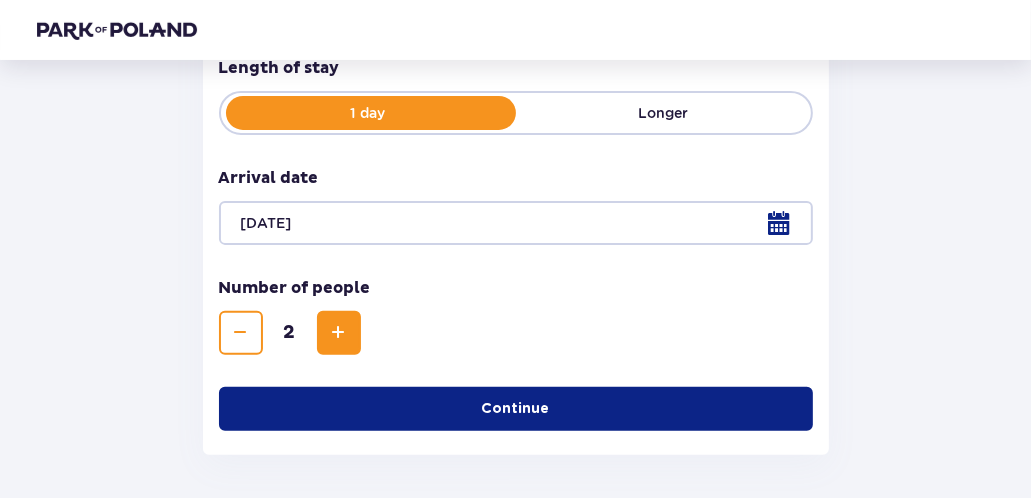 scroll, scrollTop: 465, scrollLeft: 0, axis: vertical 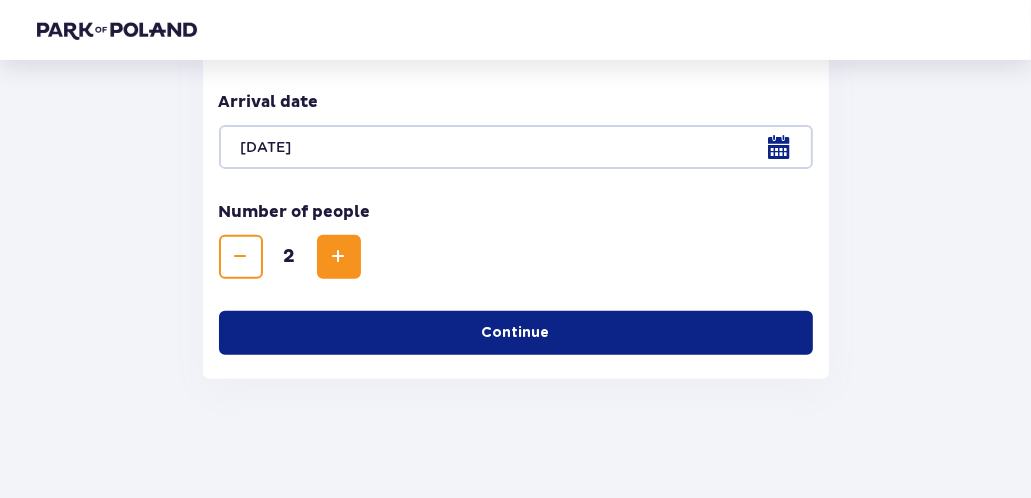 click on "Continue" at bounding box center [516, 333] 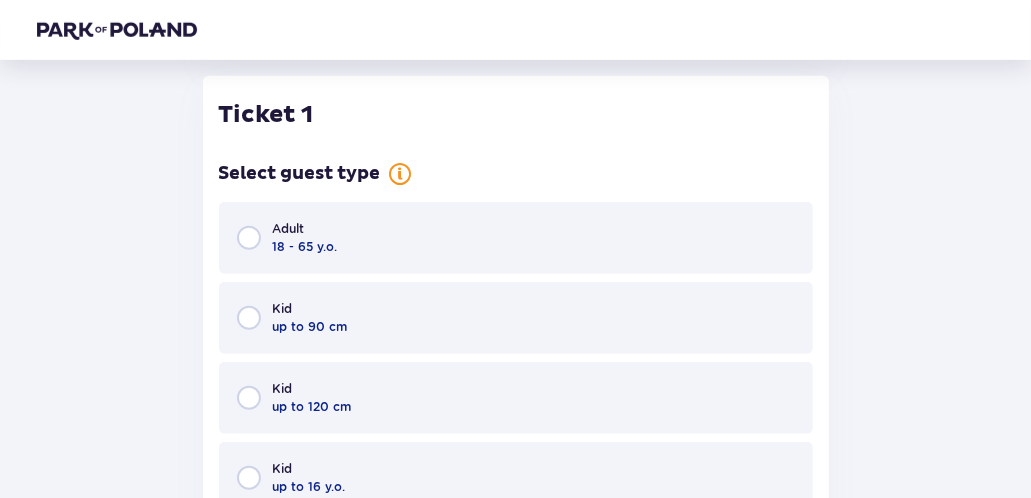 click on "Adult 18 - 65 y.o." at bounding box center (516, 238) 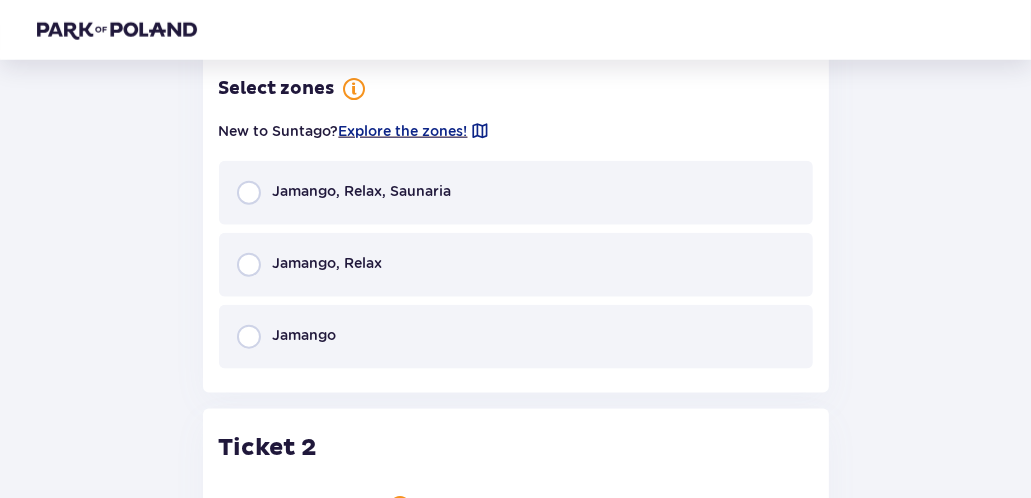 scroll, scrollTop: 1574, scrollLeft: 0, axis: vertical 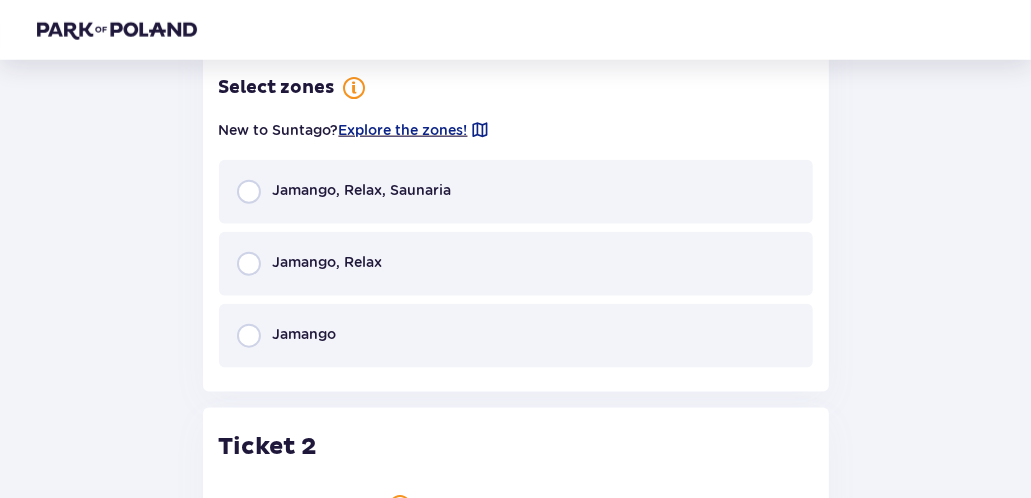 click on "Jamango, Relax" at bounding box center [328, 262] 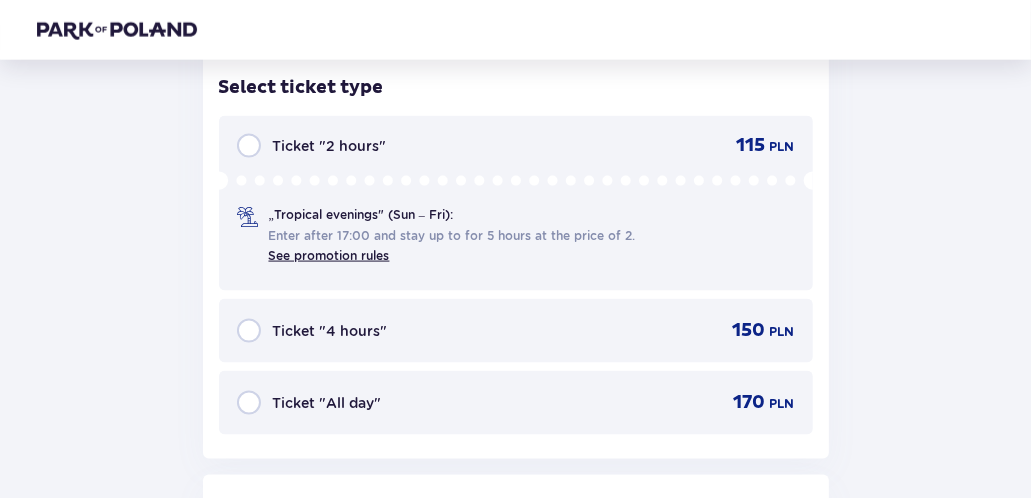 click on "Ticket "All day"" at bounding box center [327, 403] 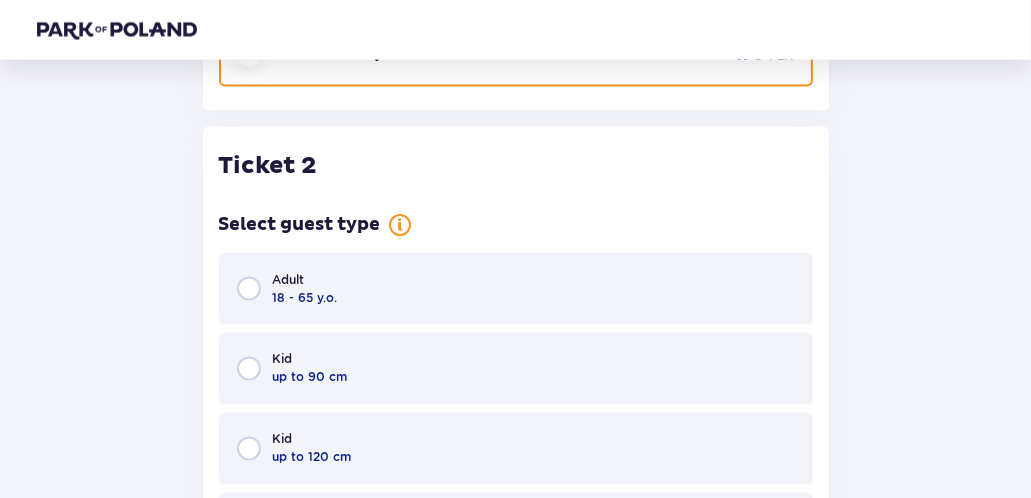 scroll, scrollTop: 2296, scrollLeft: 0, axis: vertical 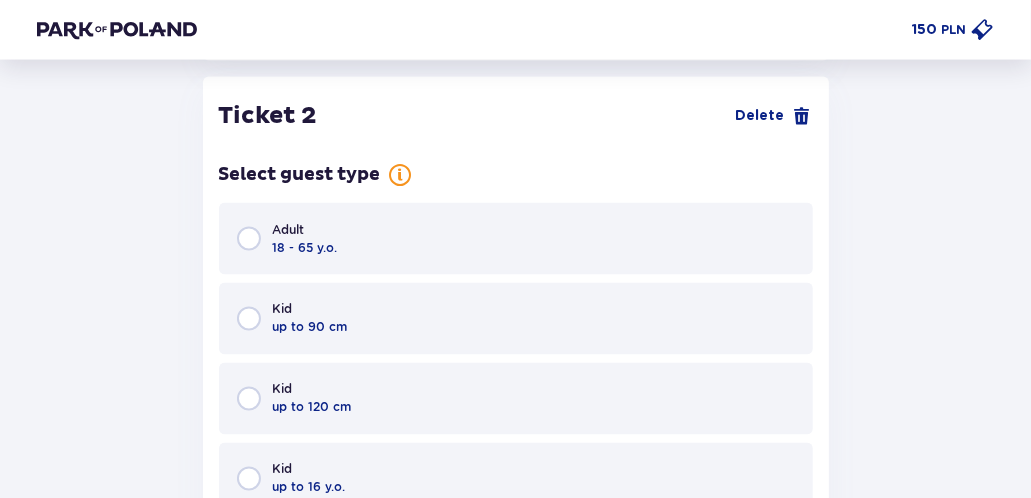 click on "18 - 65 y.o." at bounding box center (305, 248) 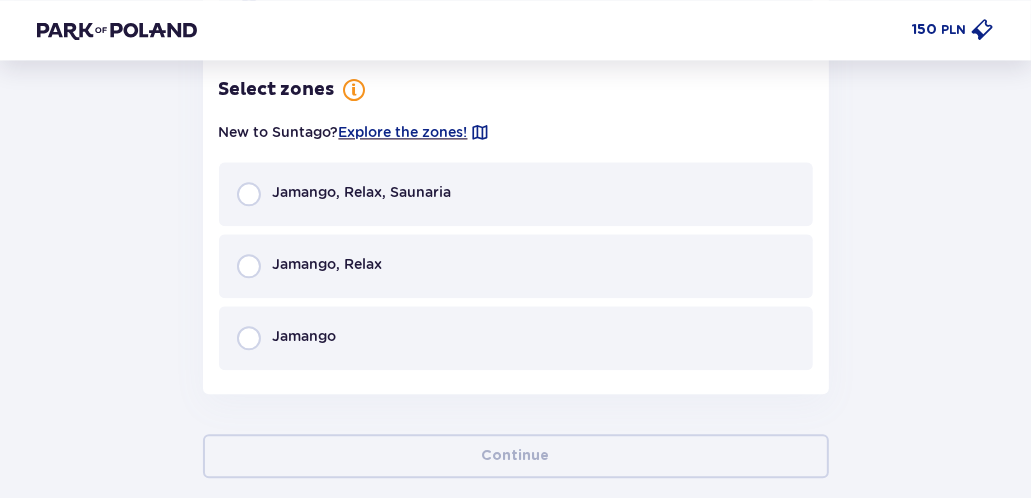 click on "Jamango, Relax" at bounding box center (328, 264) 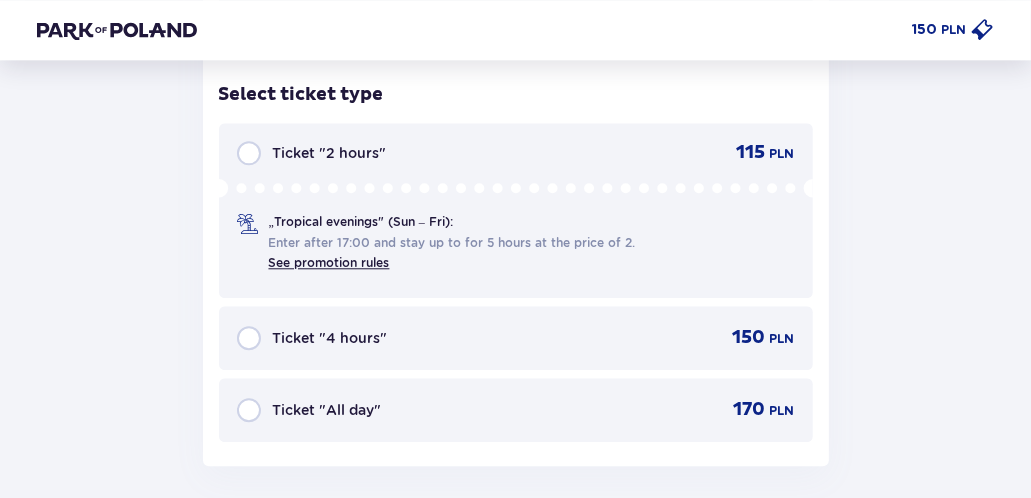 scroll, scrollTop: 3409, scrollLeft: 0, axis: vertical 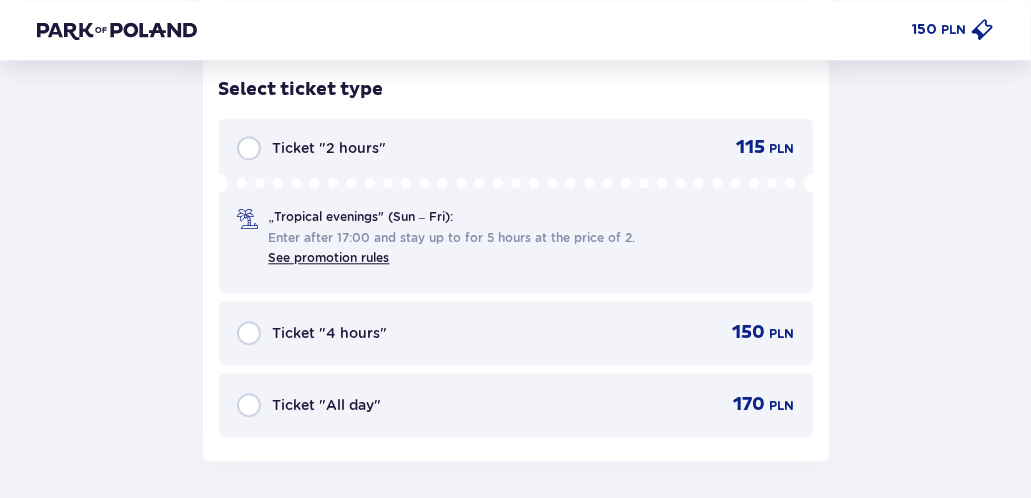 click on "Ticket "All day"" at bounding box center (327, 405) 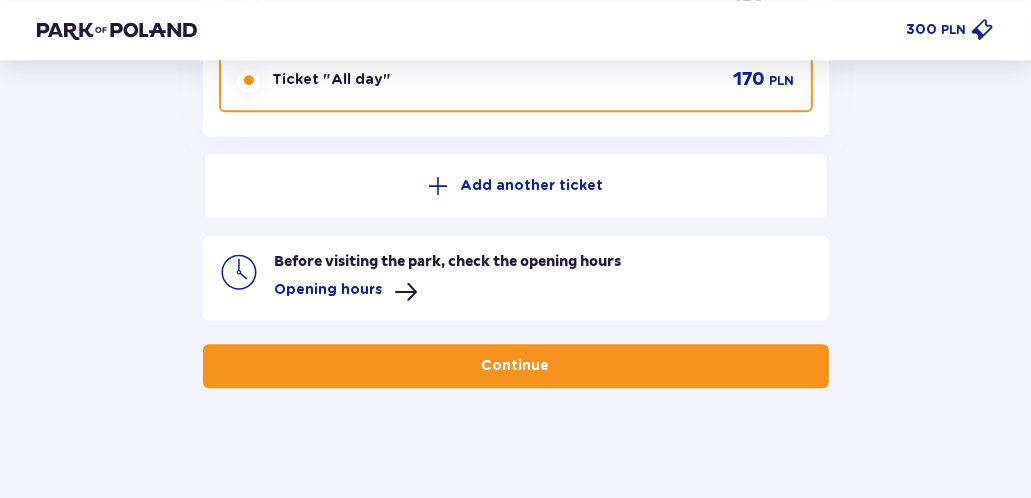 scroll, scrollTop: 3740, scrollLeft: 0, axis: vertical 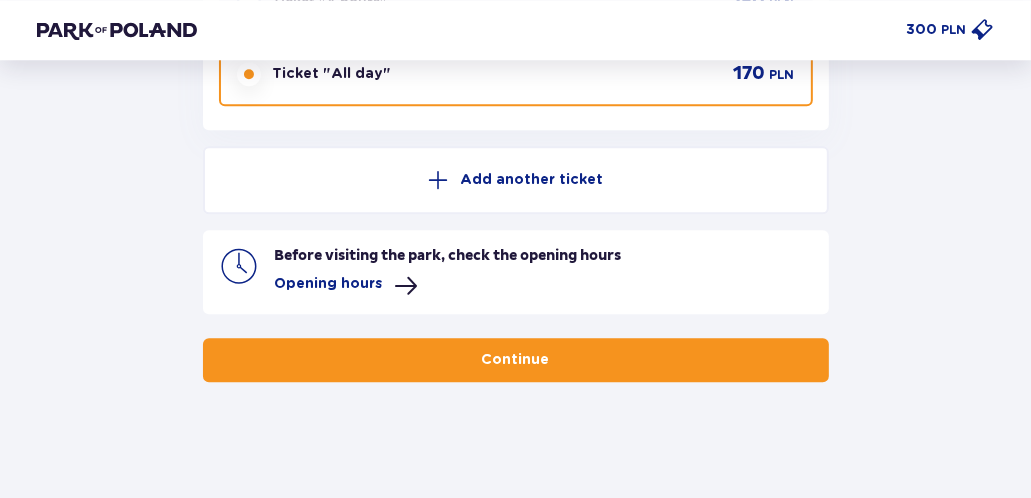 click on "Continue" at bounding box center (516, 360) 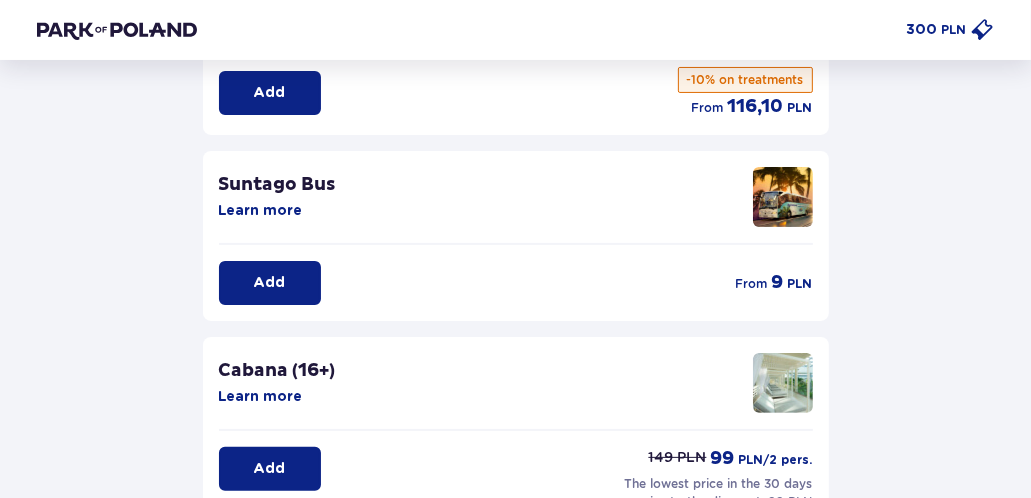 scroll, scrollTop: 200, scrollLeft: 0, axis: vertical 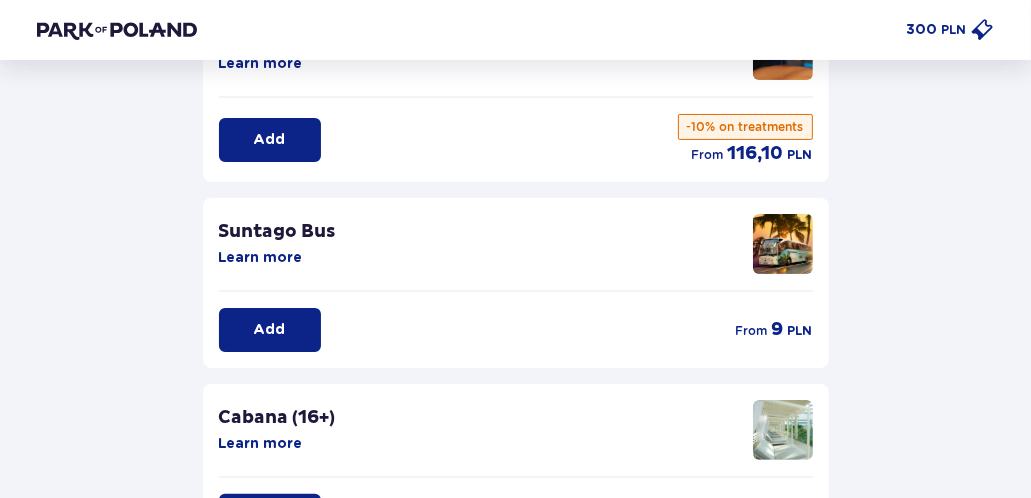 click on "Add" at bounding box center (270, 330) 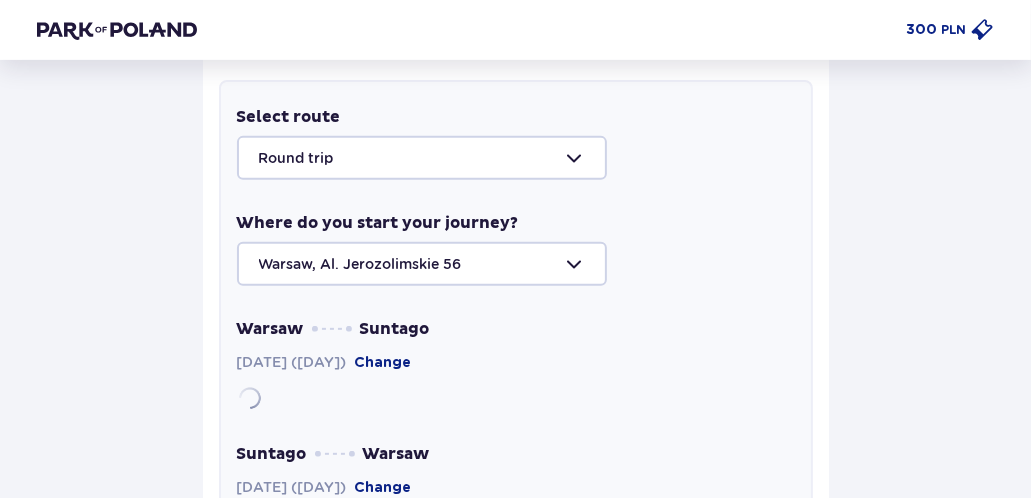 scroll, scrollTop: 531, scrollLeft: 0, axis: vertical 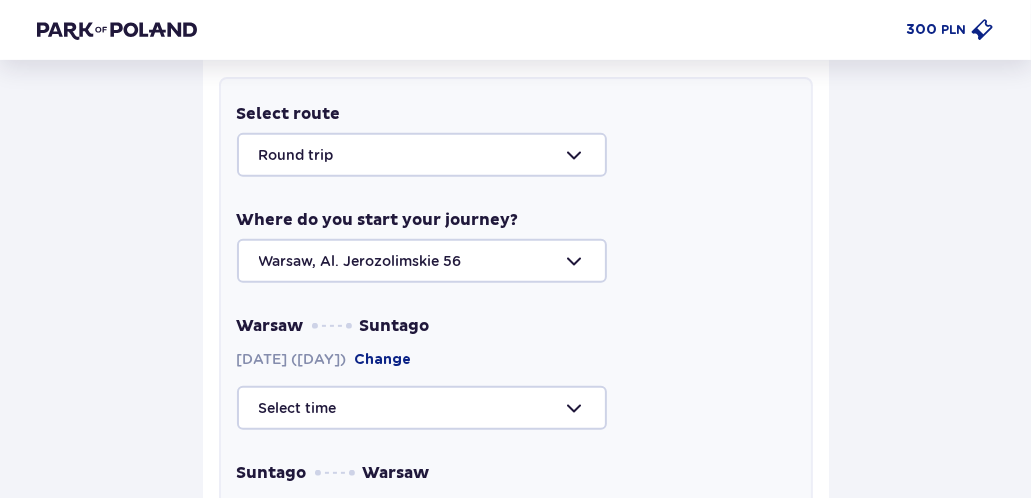click at bounding box center [516, 155] 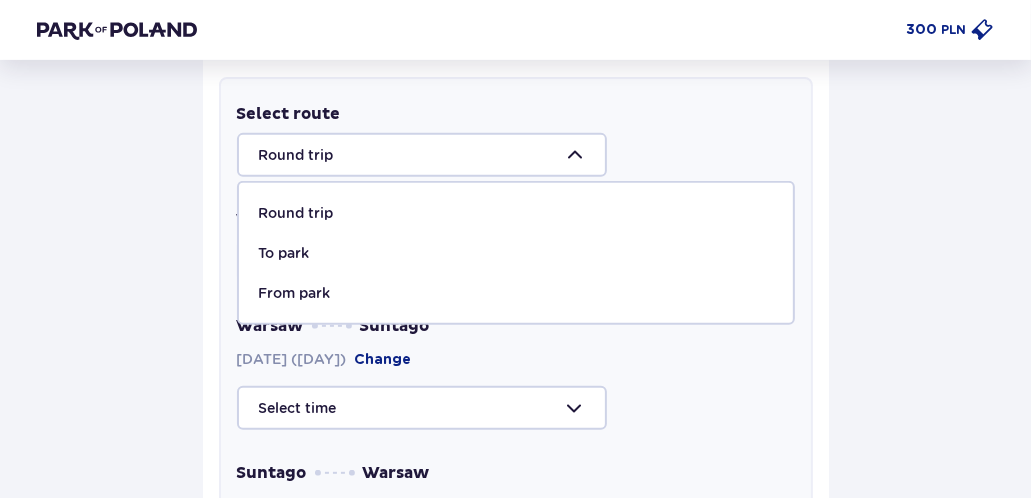 click on "Round trip" at bounding box center (296, 213) 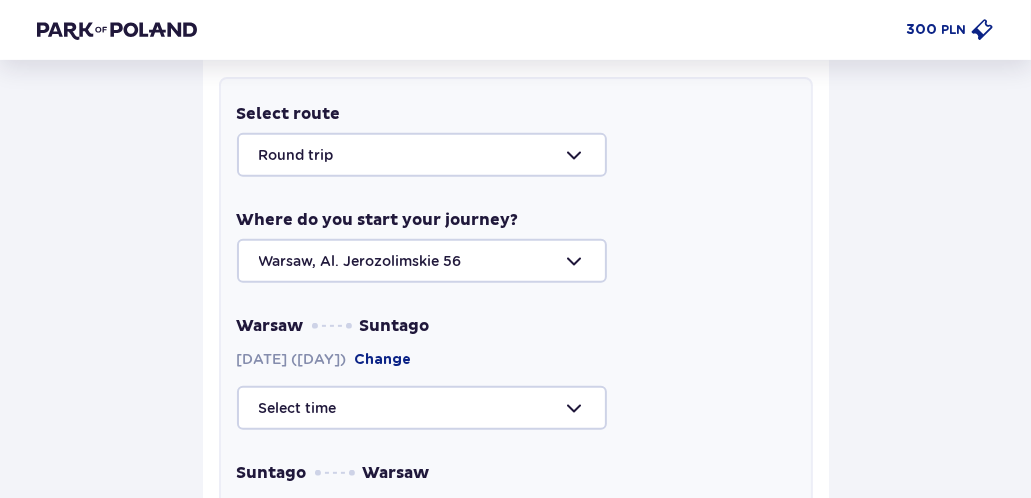 click at bounding box center (516, 261) 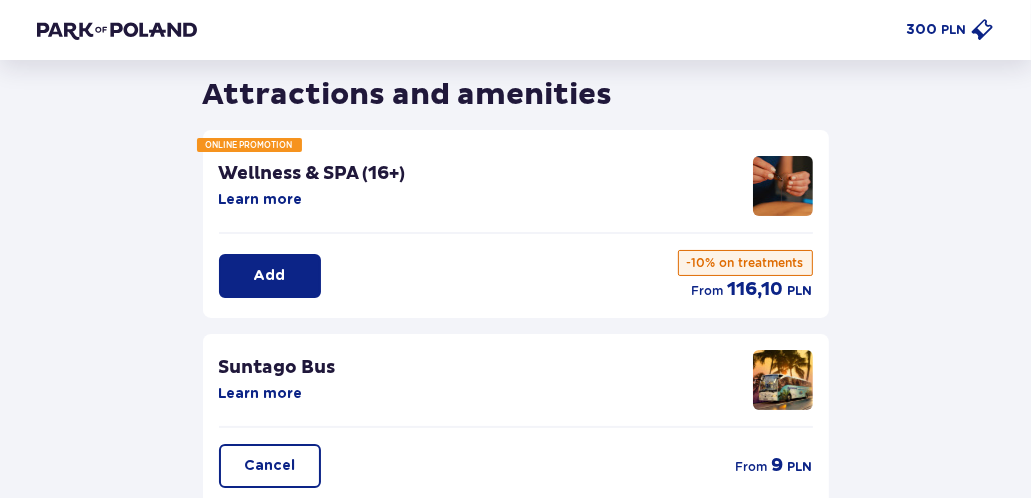 scroll, scrollTop: 0, scrollLeft: 0, axis: both 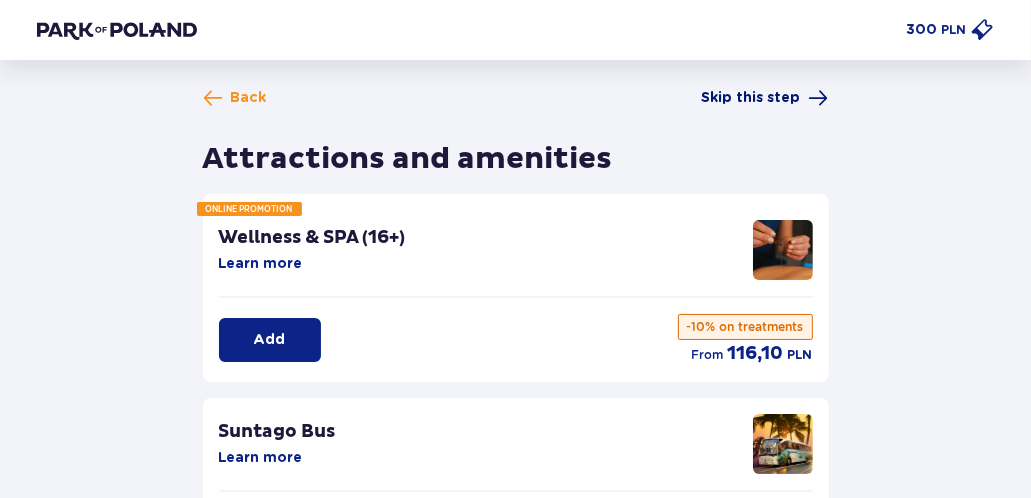 click on "Skip this step" at bounding box center [751, 98] 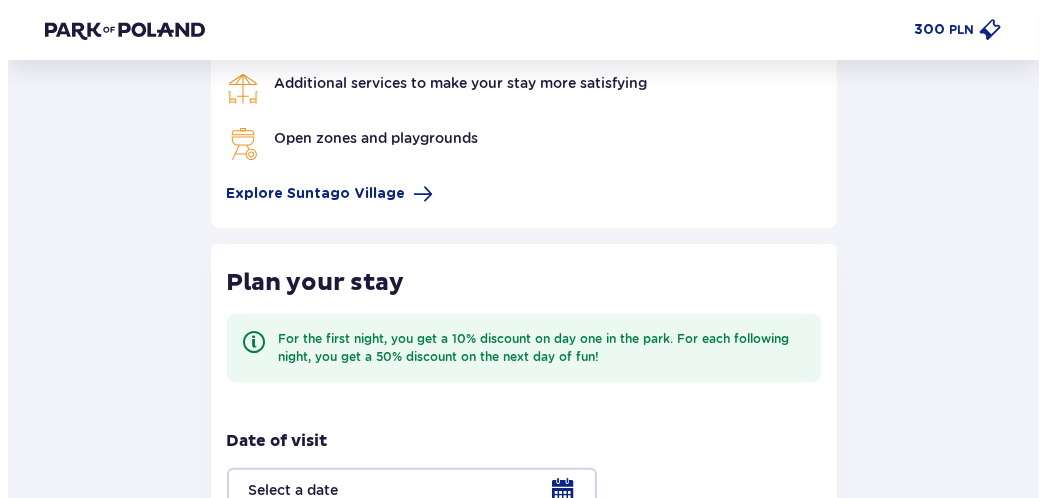 scroll, scrollTop: 100, scrollLeft: 0, axis: vertical 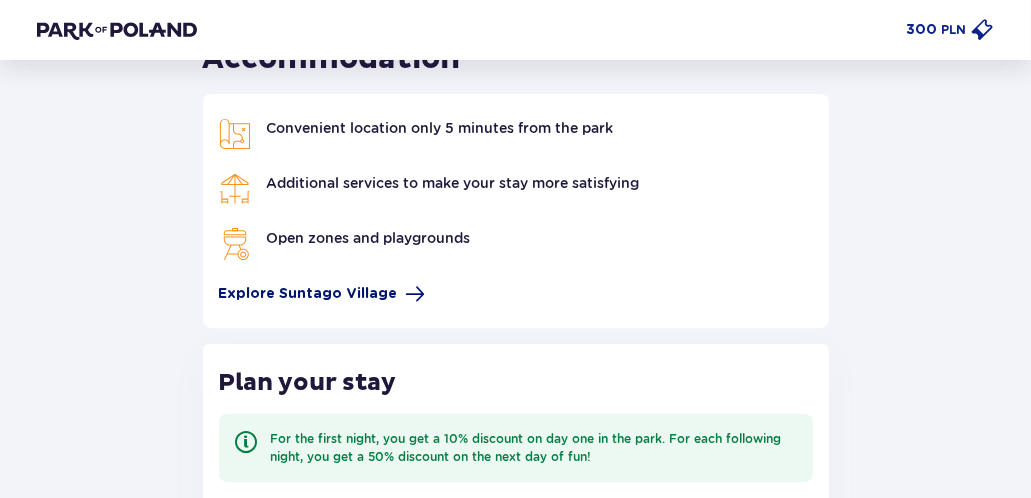 click on "Explore Suntago Village" at bounding box center (308, 294) 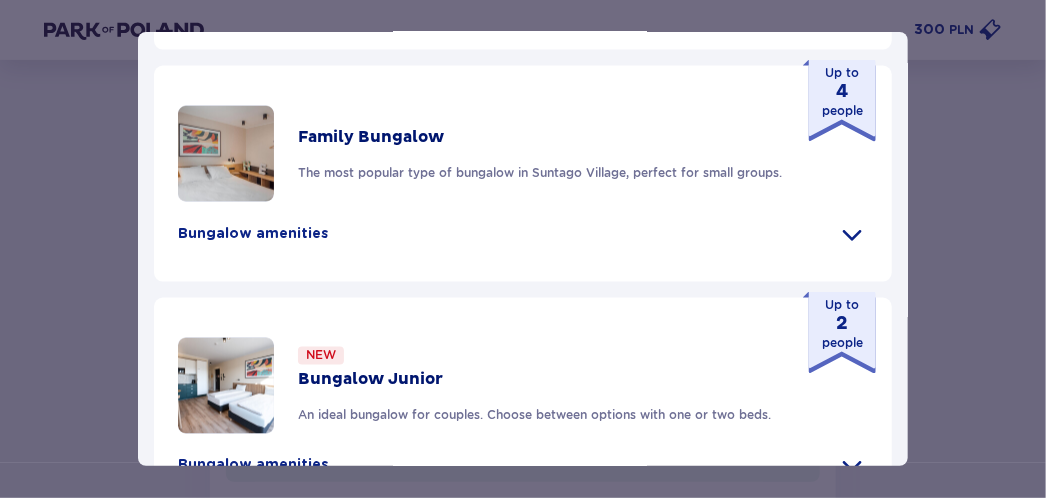 scroll, scrollTop: 1100, scrollLeft: 0, axis: vertical 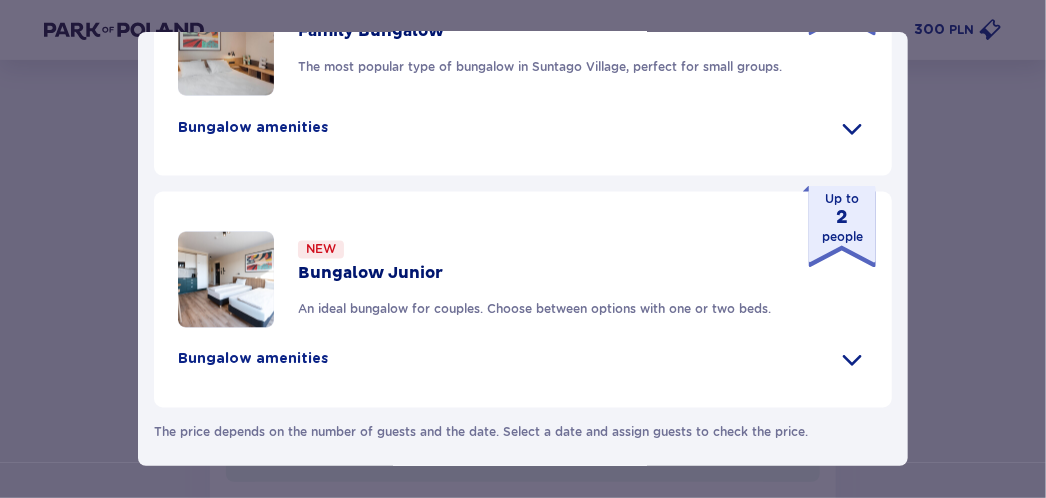 click at bounding box center [852, -104] 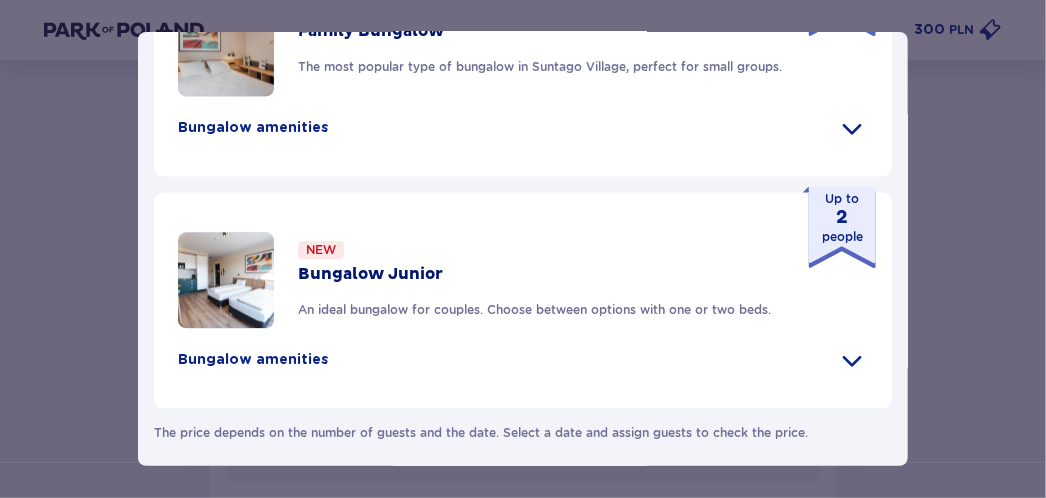 scroll, scrollTop: 1600, scrollLeft: 0, axis: vertical 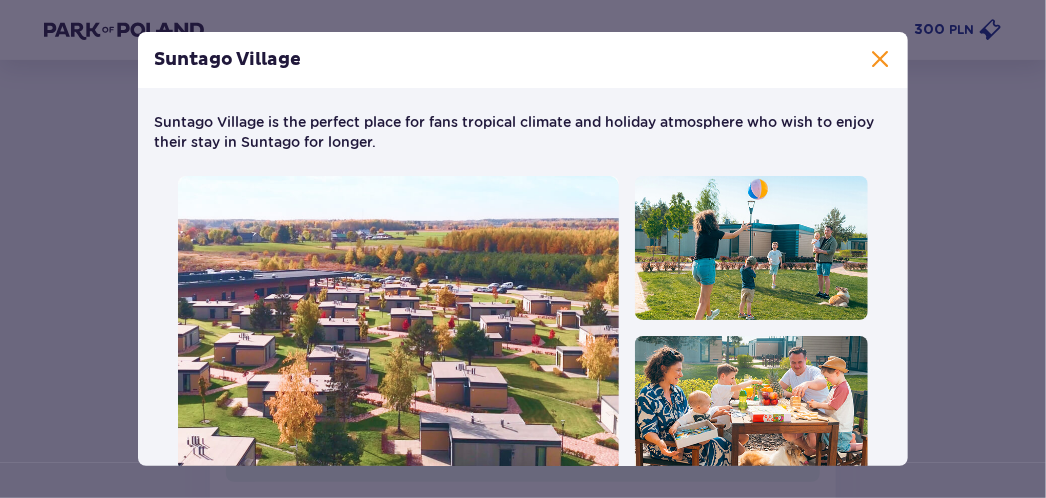 click at bounding box center (880, 60) 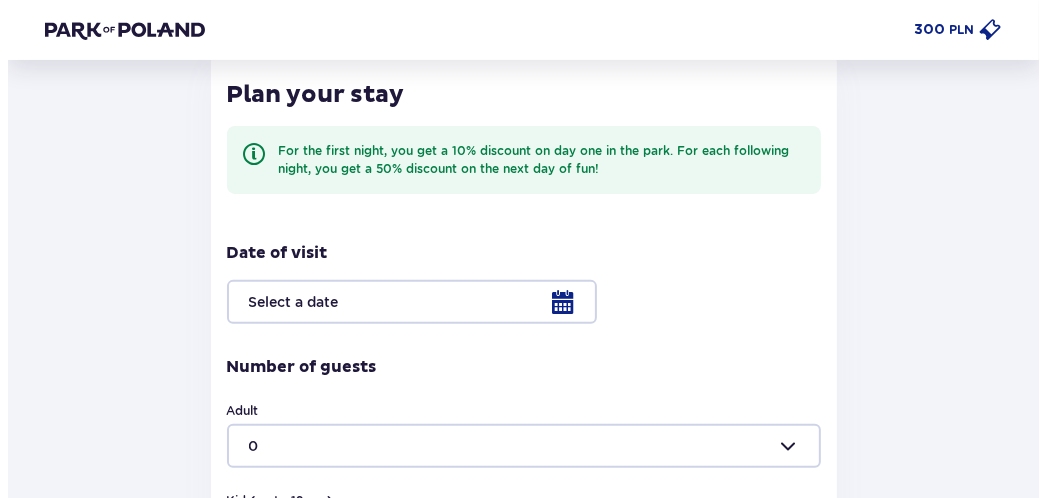 scroll, scrollTop: 500, scrollLeft: 0, axis: vertical 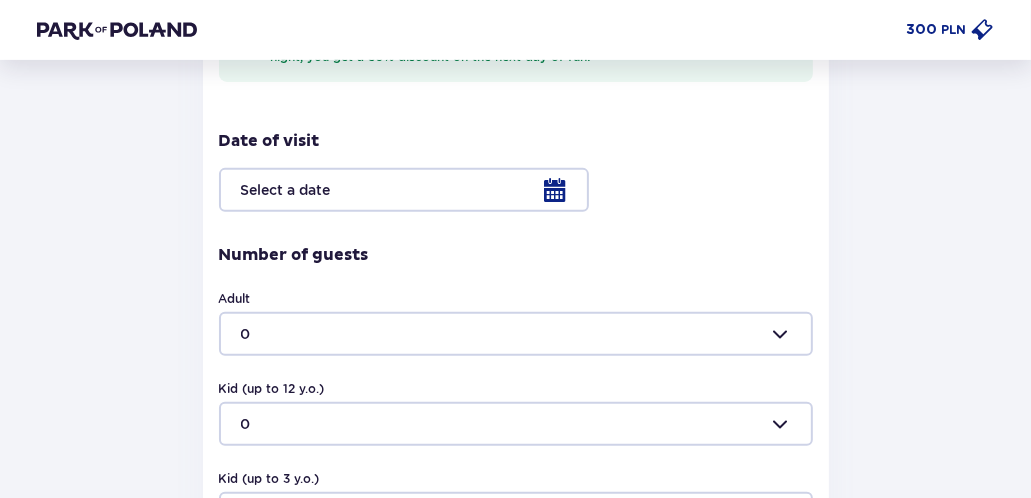 click at bounding box center (516, 190) 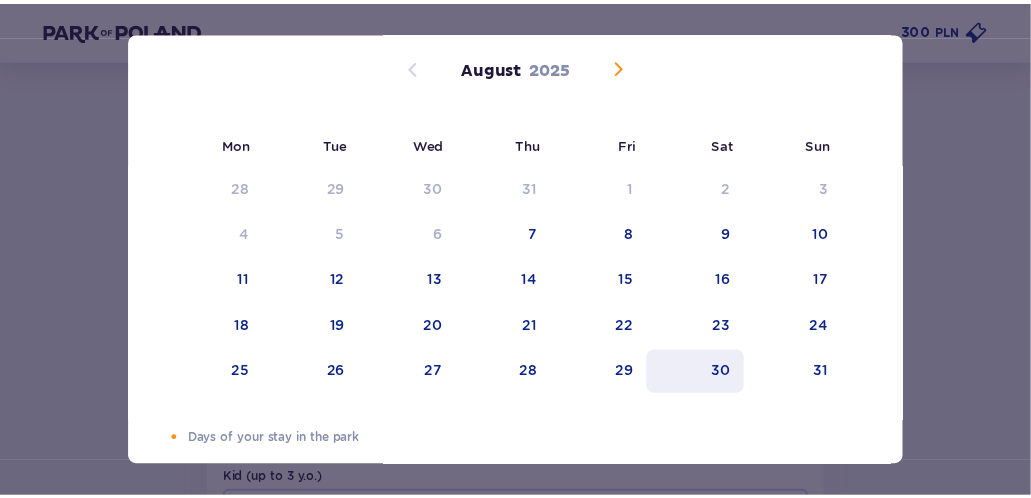 scroll, scrollTop: 148, scrollLeft: 0, axis: vertical 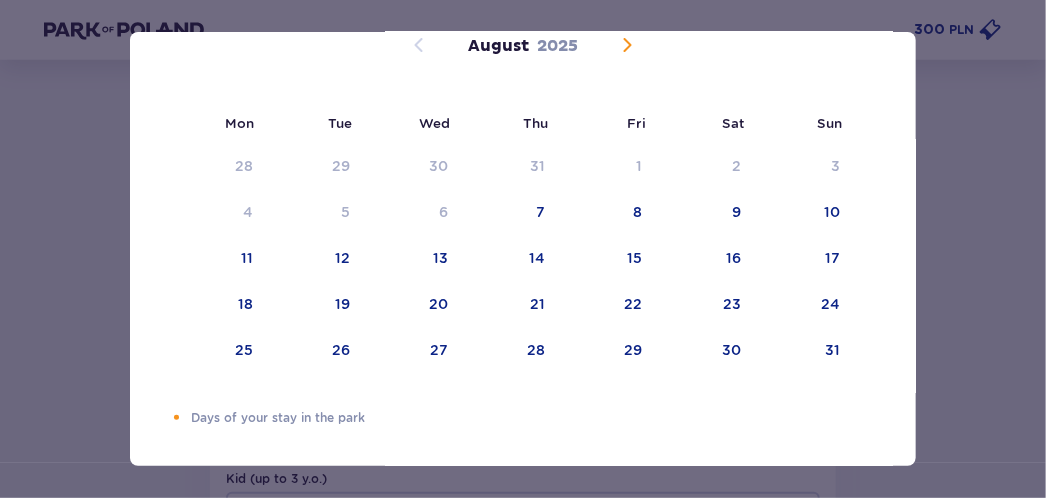 click at bounding box center [627, 45] 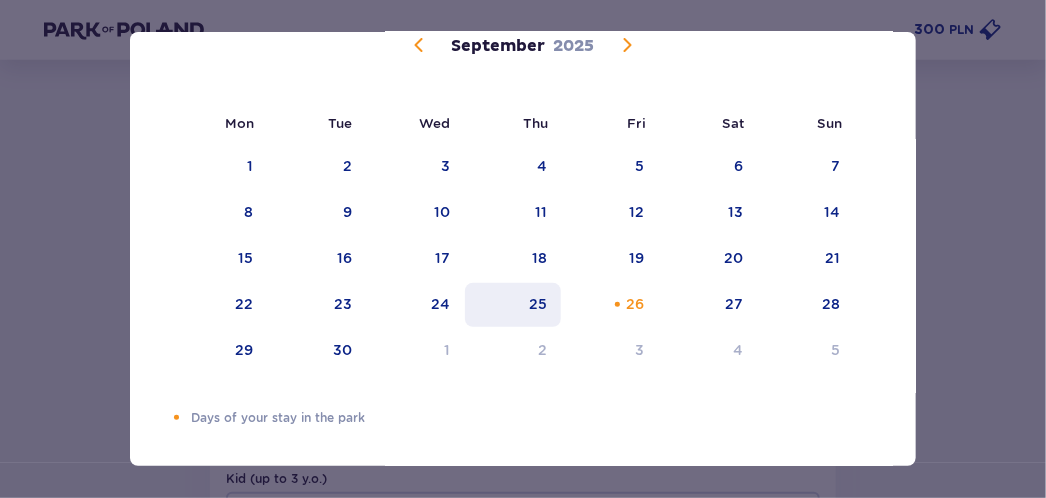 click on "25" at bounding box center [538, 304] 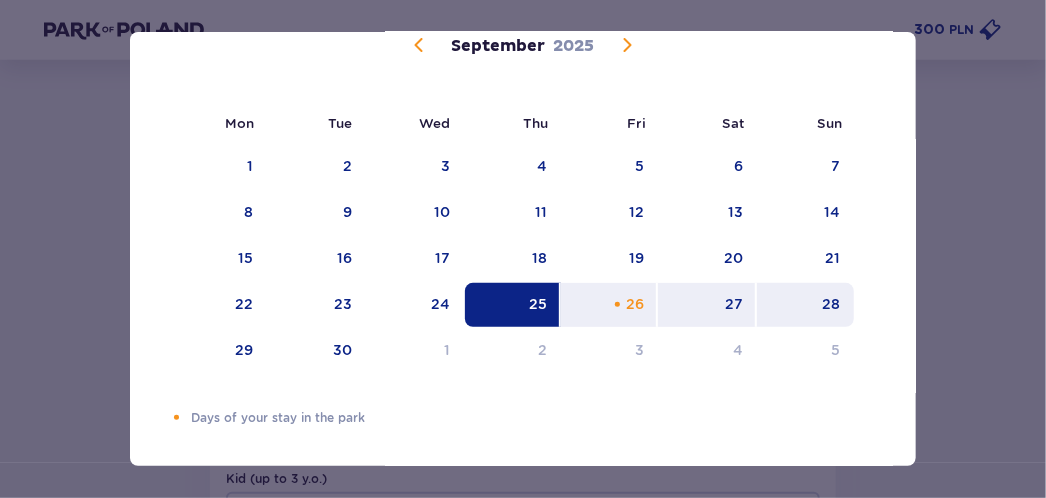 drag, startPoint x: 813, startPoint y: 297, endPoint x: 810, endPoint y: 309, distance: 12.369317 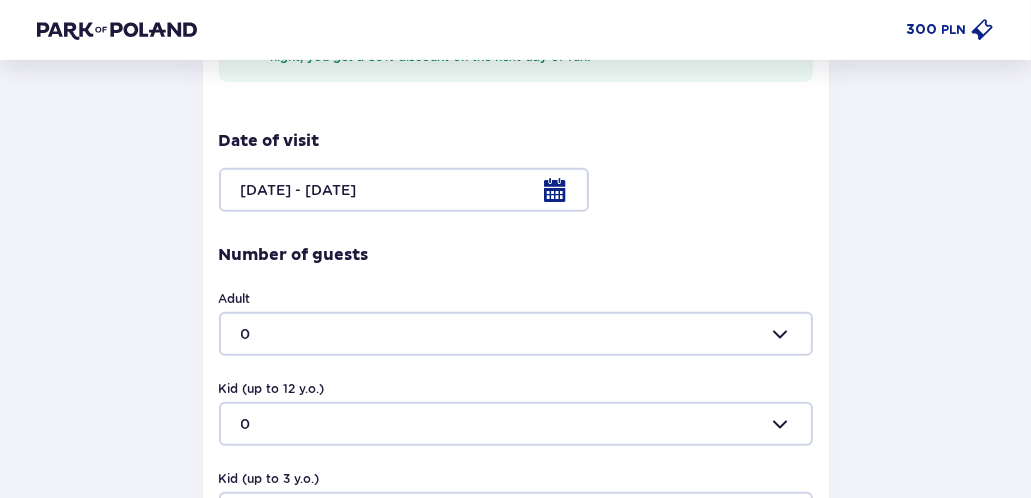 click at bounding box center [516, 334] 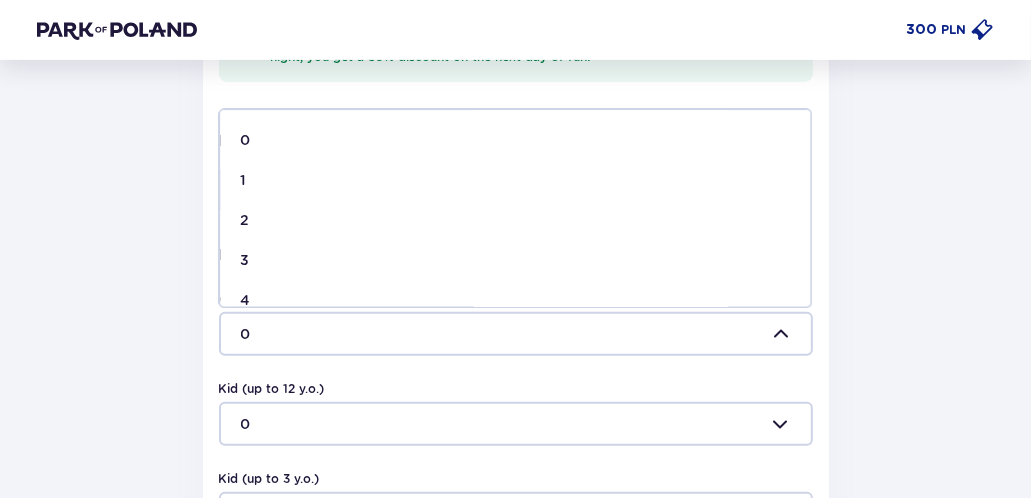 click on "2" at bounding box center [515, 220] 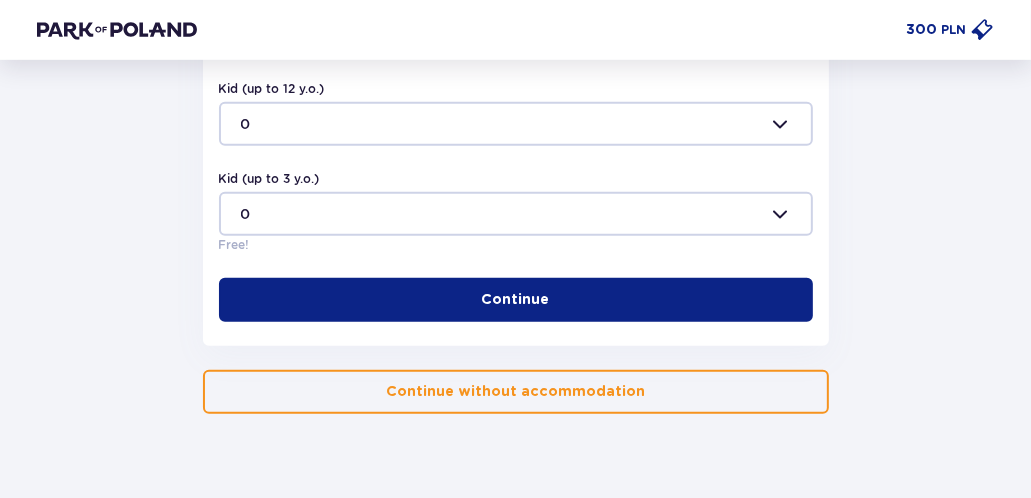 click on "Continue" at bounding box center (516, 300) 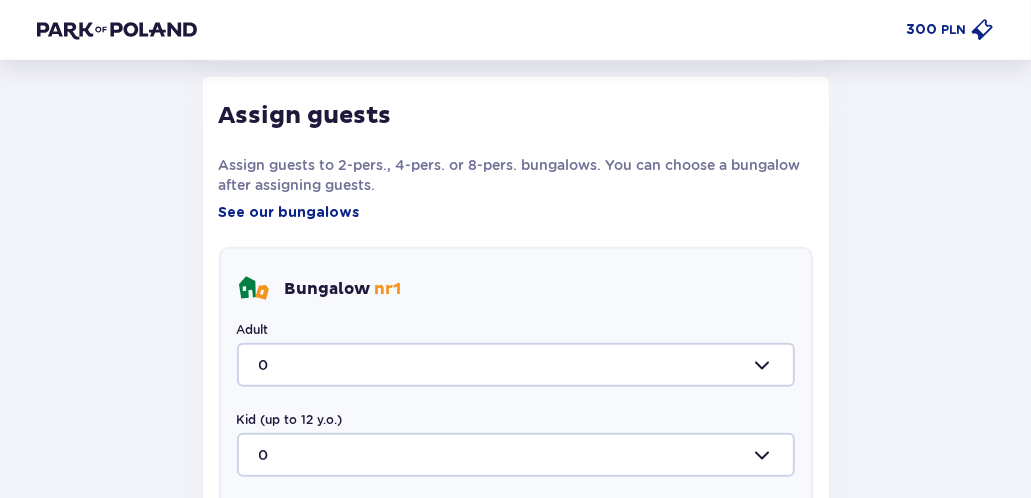 scroll, scrollTop: 1086, scrollLeft: 0, axis: vertical 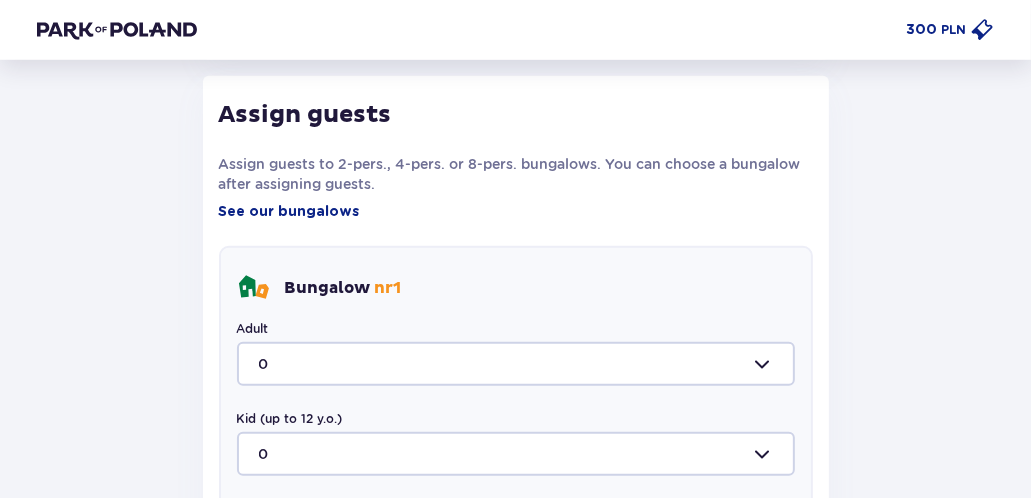 click at bounding box center [516, 364] 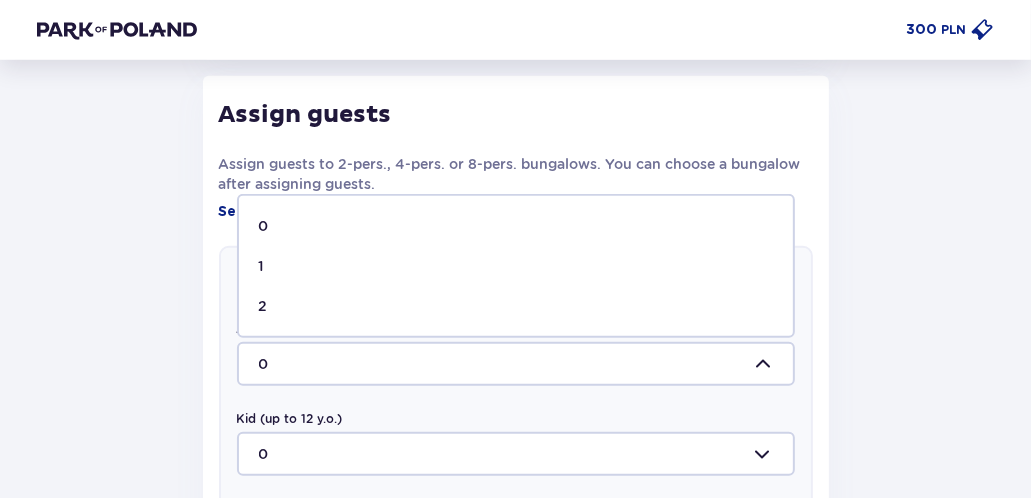click on "2" at bounding box center (516, 306) 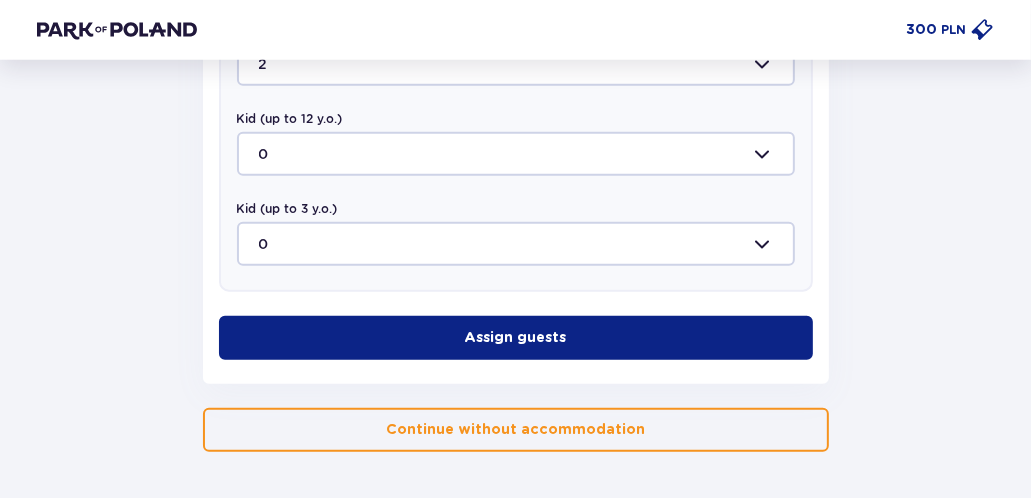 click on "Assign guests" at bounding box center [516, 338] 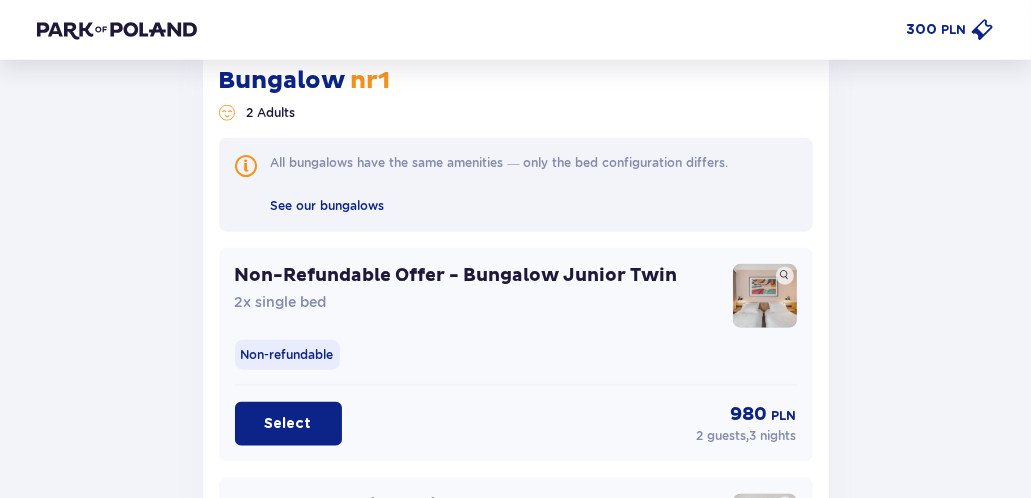 scroll, scrollTop: 1611, scrollLeft: 0, axis: vertical 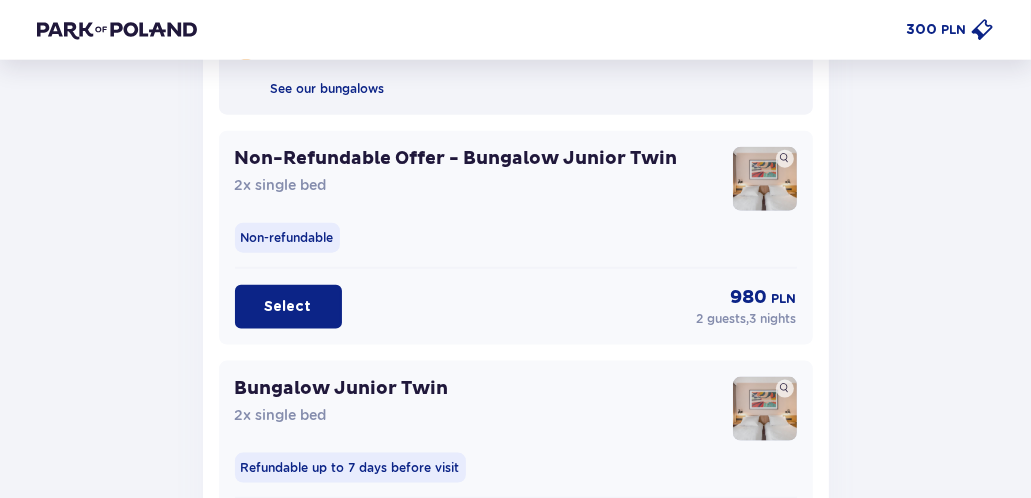 click at bounding box center [785, 158] 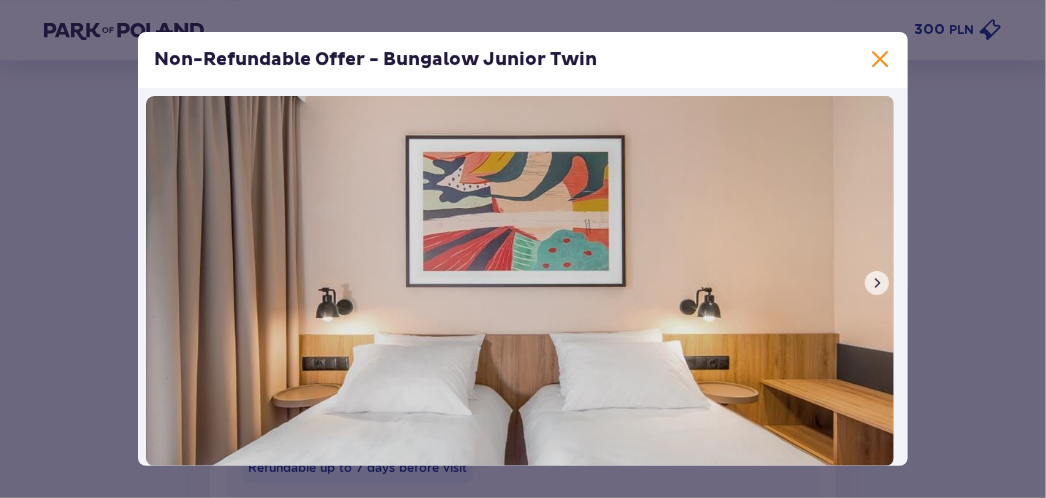 click on "1  /  4" at bounding box center (523, 295) 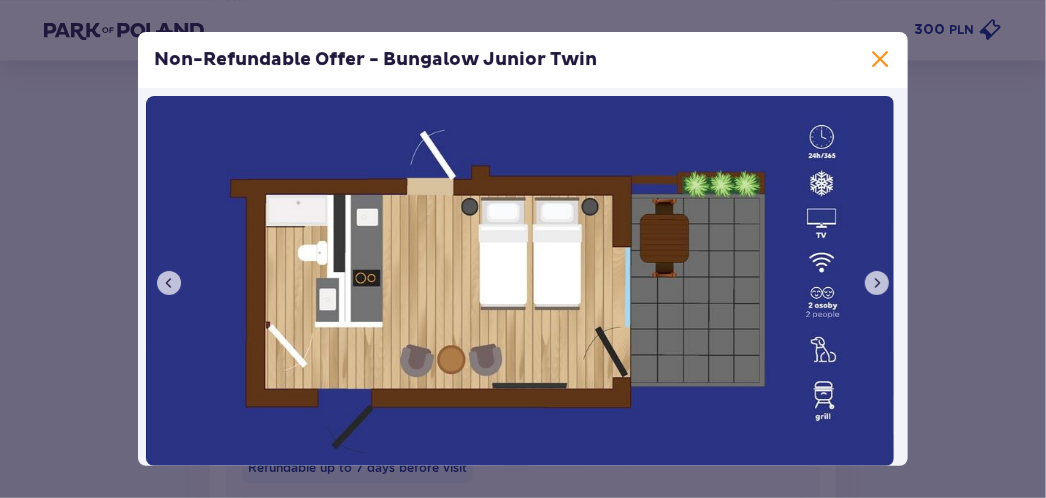 click at bounding box center (877, 283) 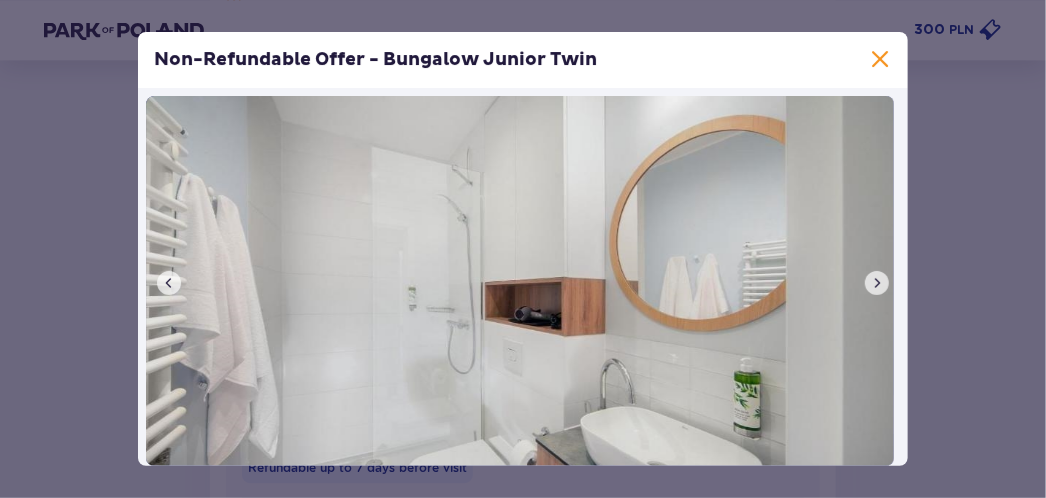 click at bounding box center (877, 283) 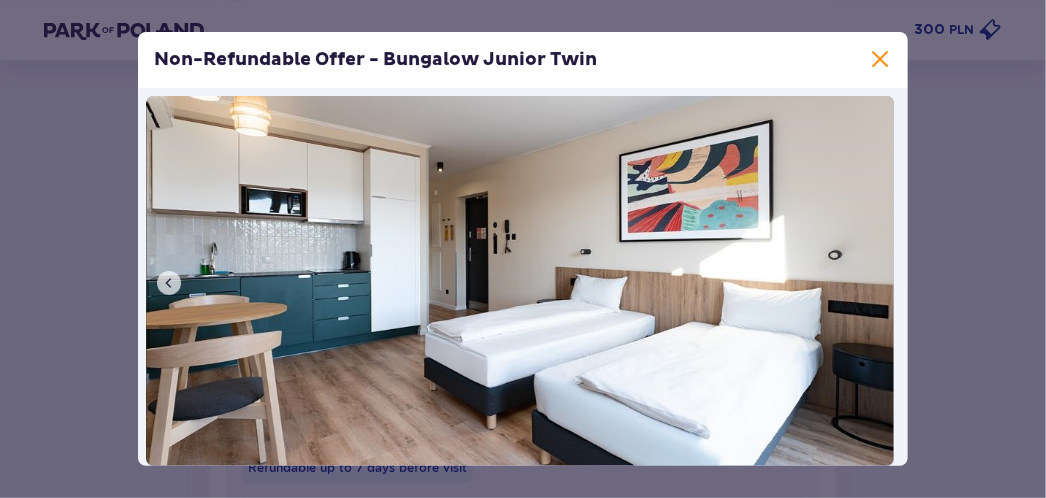 click at bounding box center (520, 281) 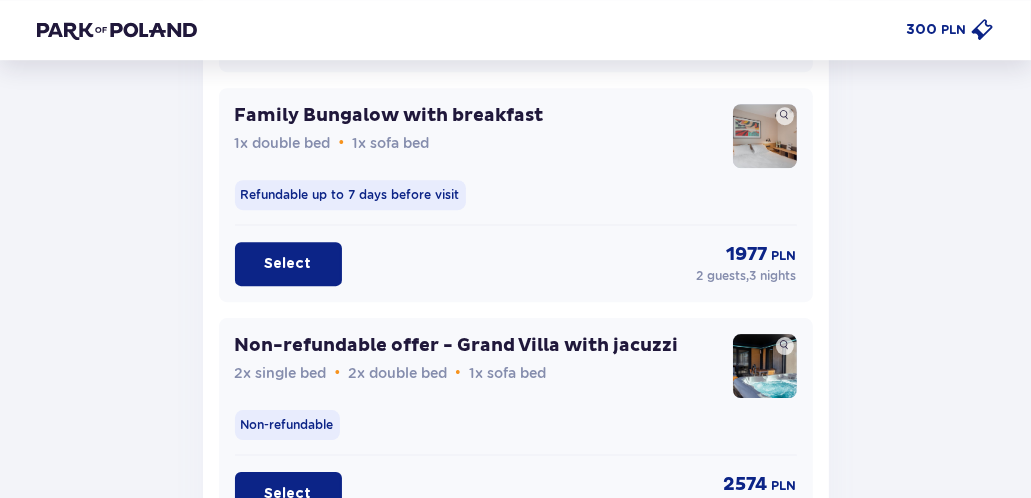 scroll, scrollTop: 4211, scrollLeft: 0, axis: vertical 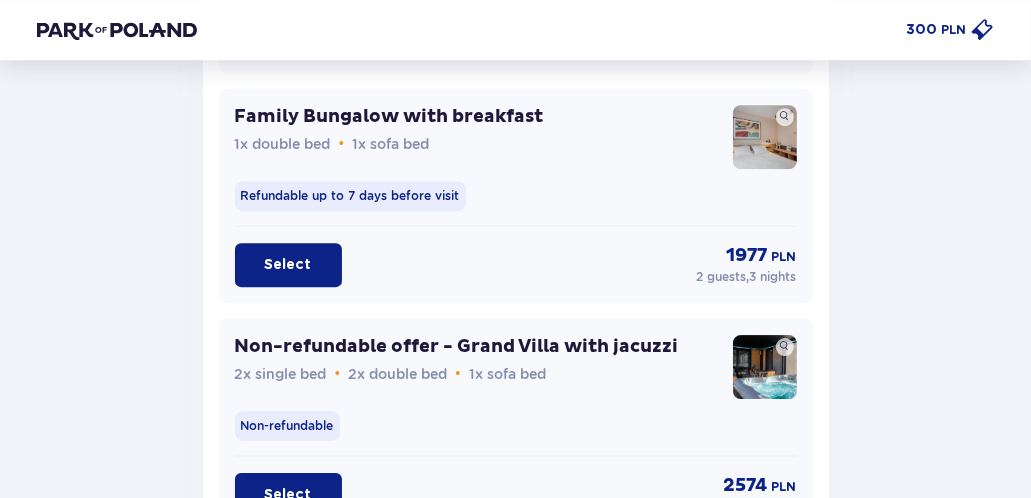 click at bounding box center [785, 347] 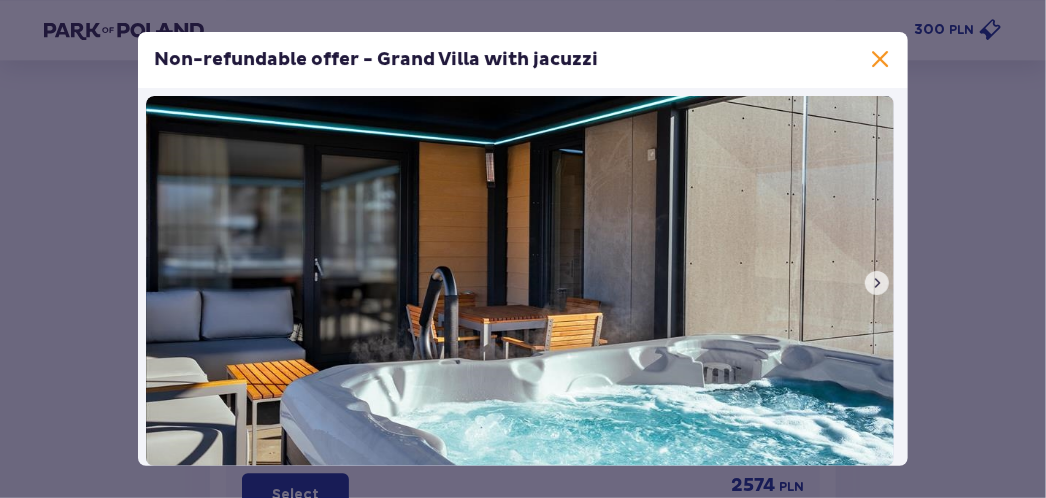 click at bounding box center (877, 283) 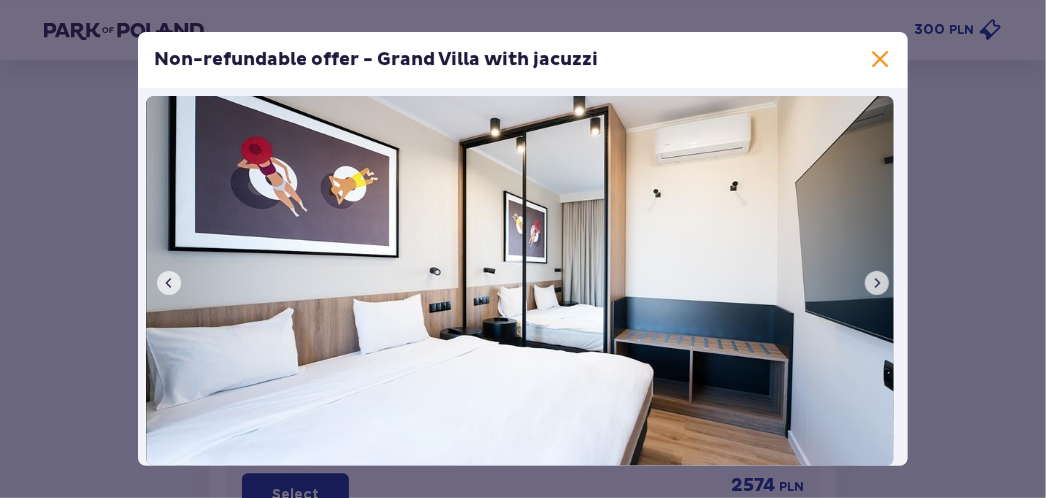 click at bounding box center [877, 283] 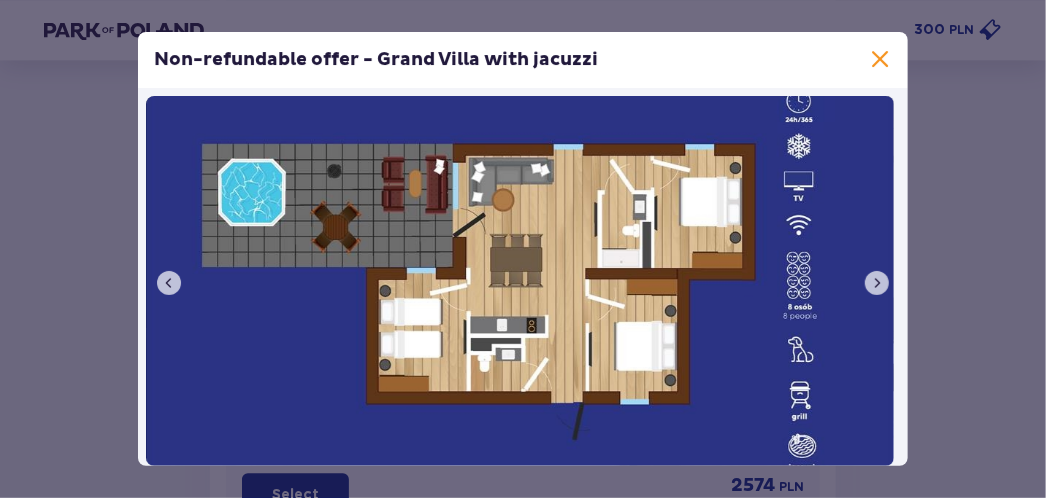 click at bounding box center [877, 283] 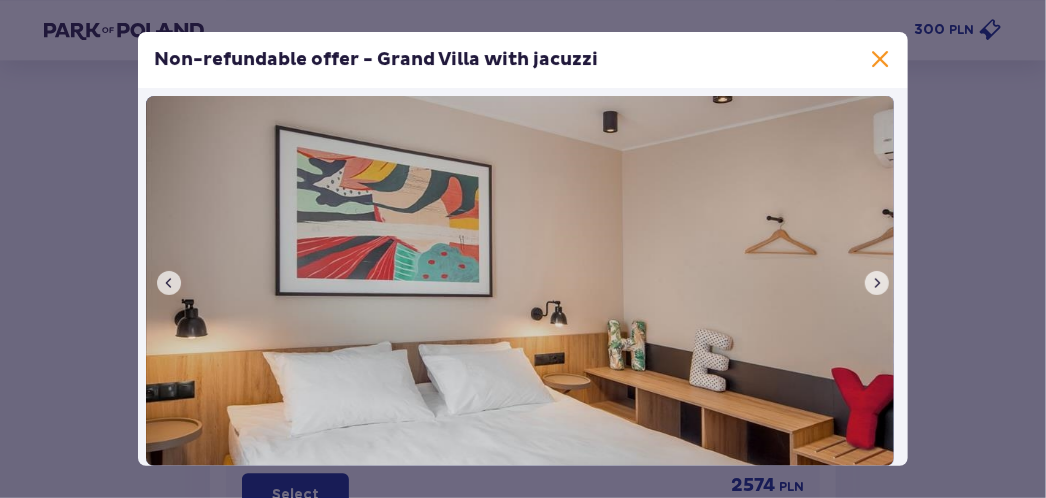 click at bounding box center (169, 283) 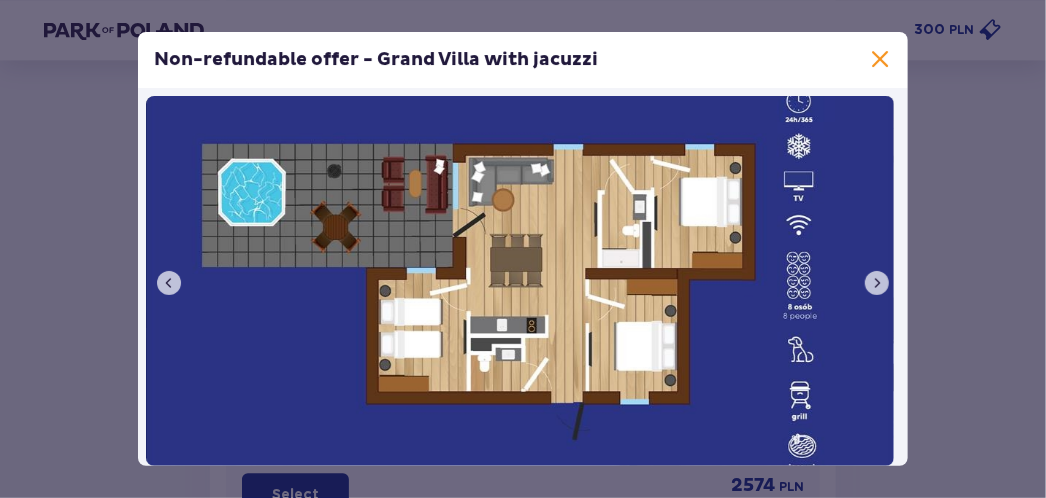 click at bounding box center [880, 60] 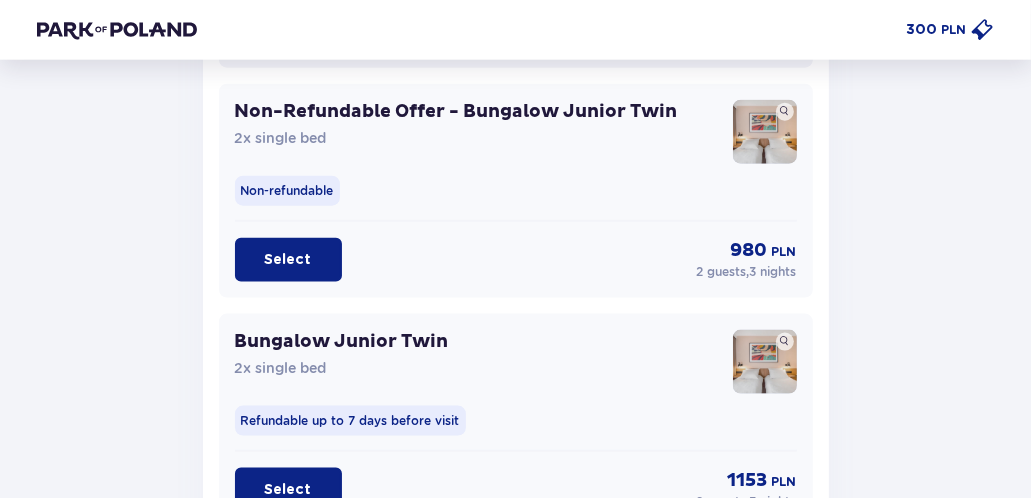 scroll, scrollTop: 1511, scrollLeft: 0, axis: vertical 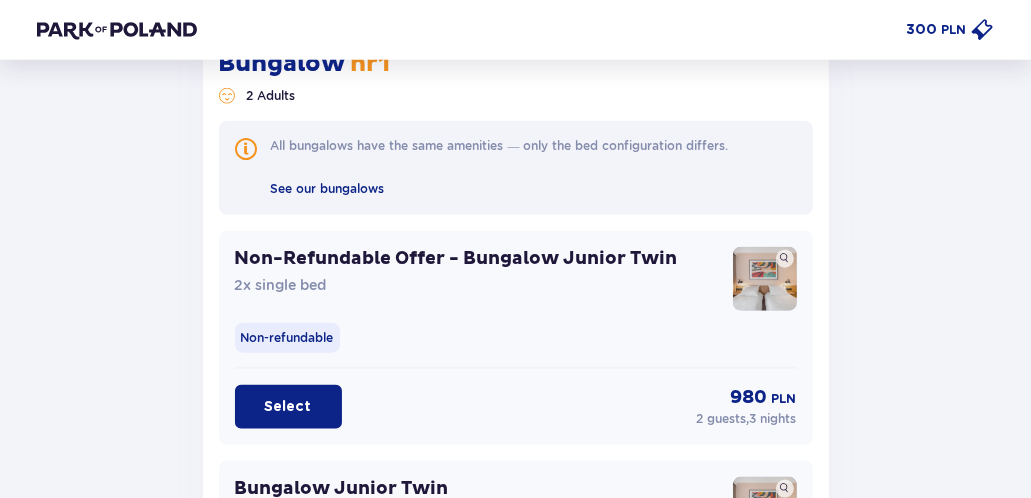 click on "Select" at bounding box center [288, 407] 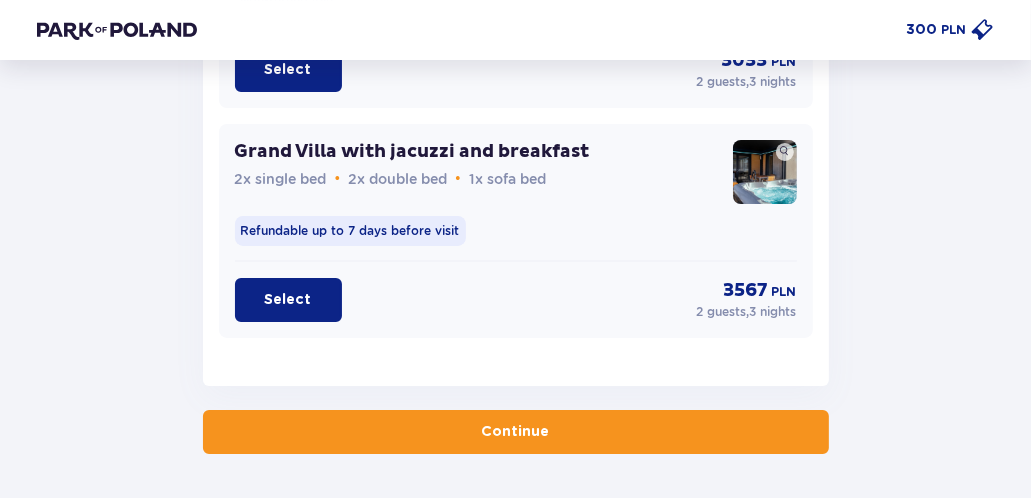 scroll, scrollTop: 5175, scrollLeft: 0, axis: vertical 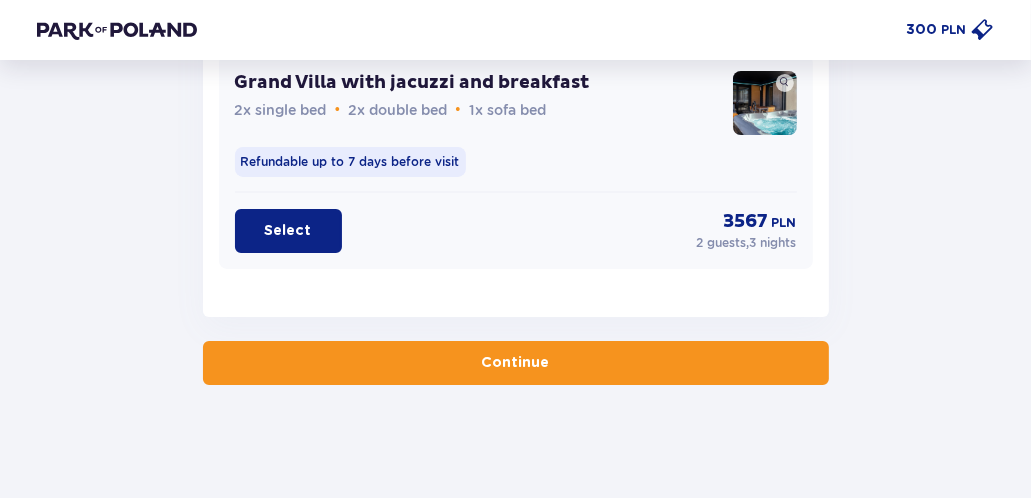click on "Continue" at bounding box center [516, 363] 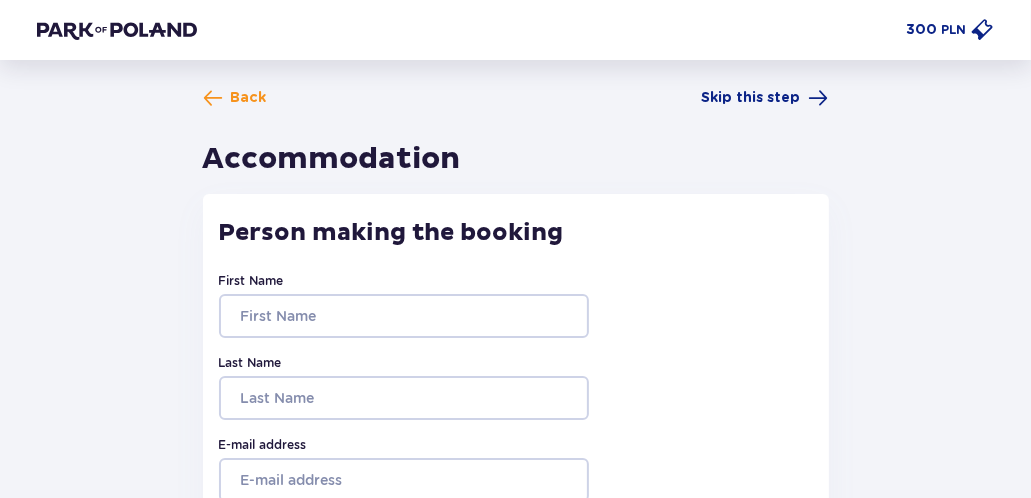 scroll, scrollTop: 0, scrollLeft: 0, axis: both 